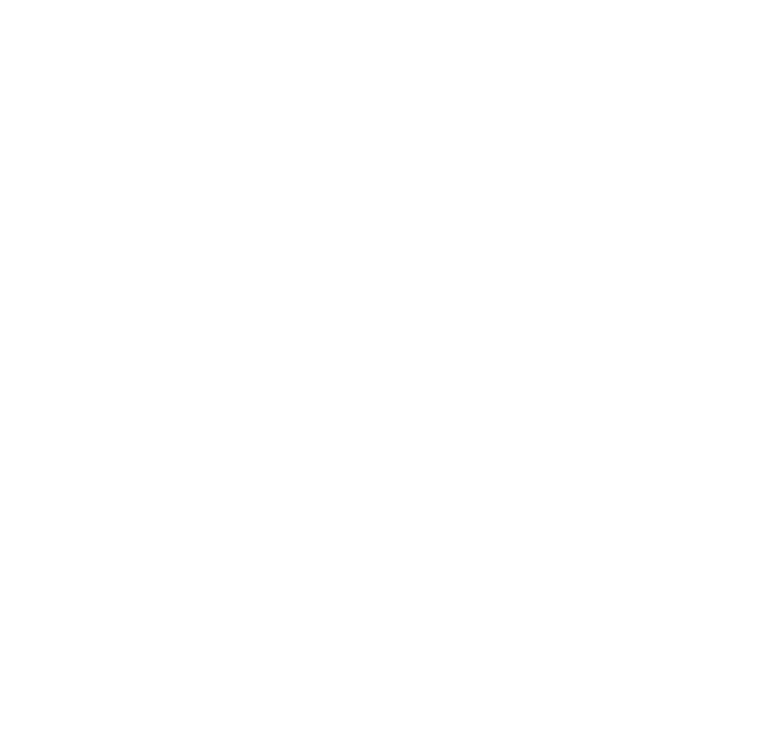 scroll, scrollTop: 0, scrollLeft: 0, axis: both 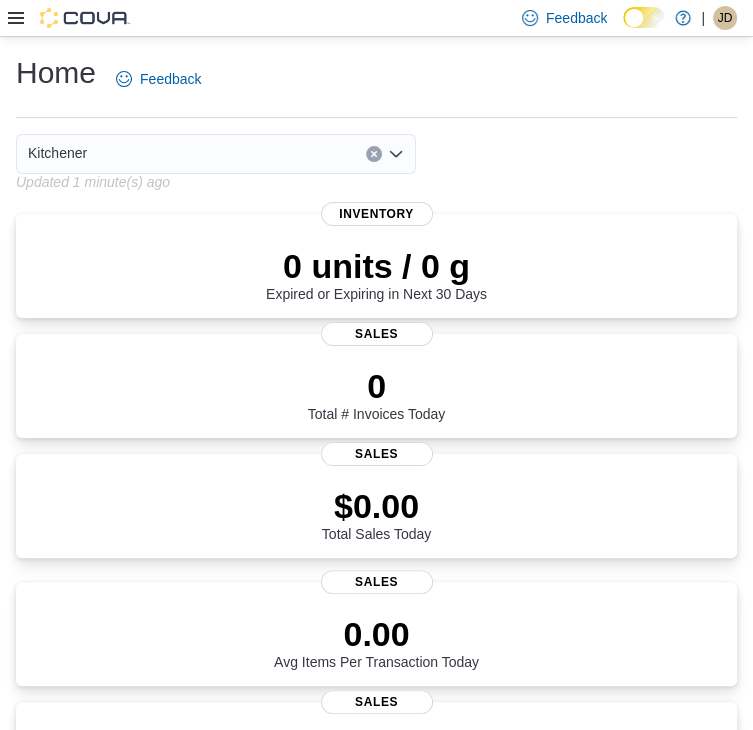 click 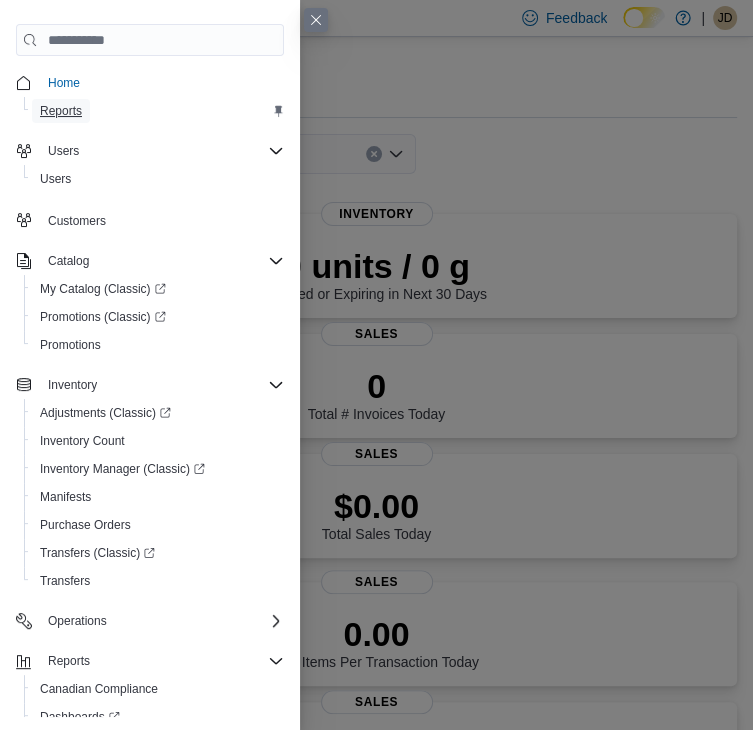 click on "Reports" at bounding box center [61, 111] 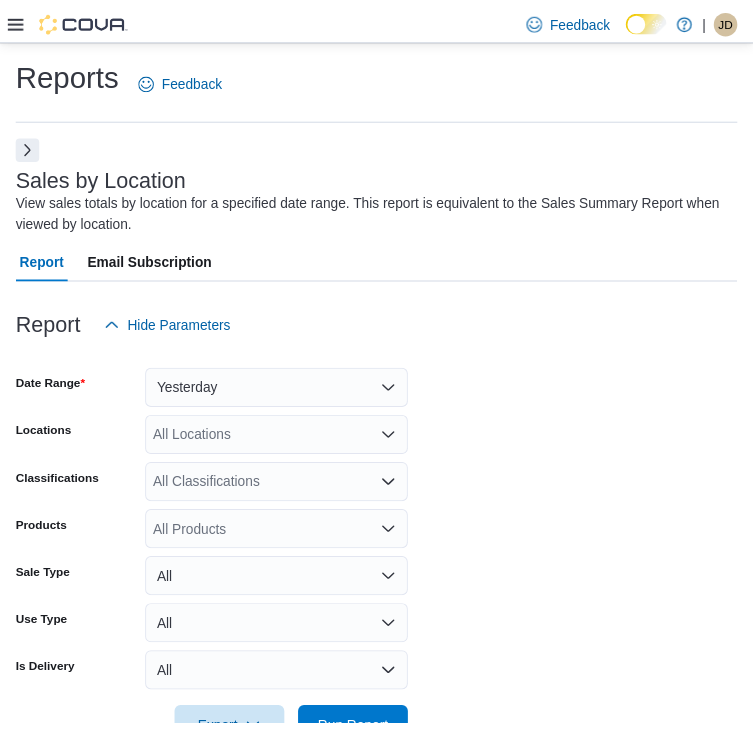 scroll, scrollTop: 61, scrollLeft: 0, axis: vertical 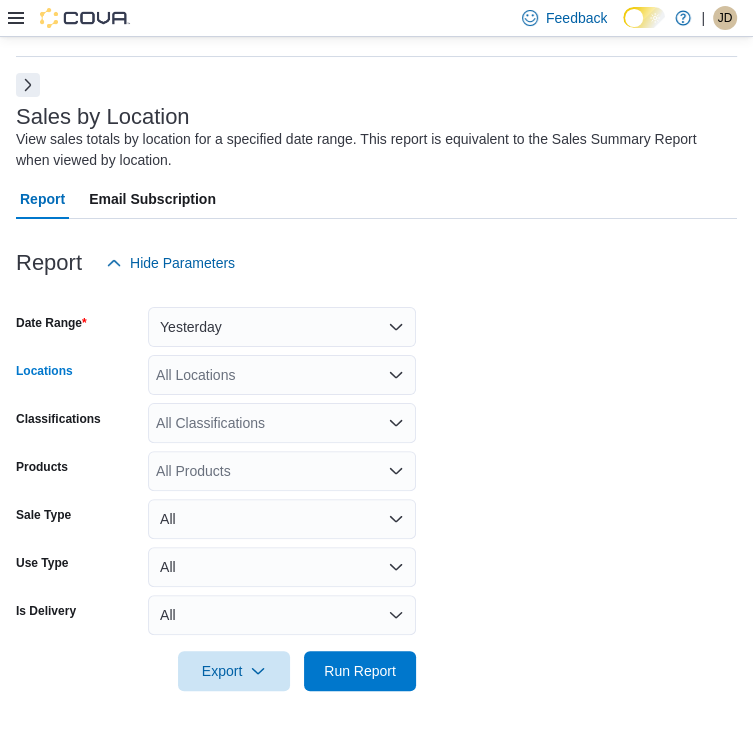 click on "All Locations" at bounding box center (282, 375) 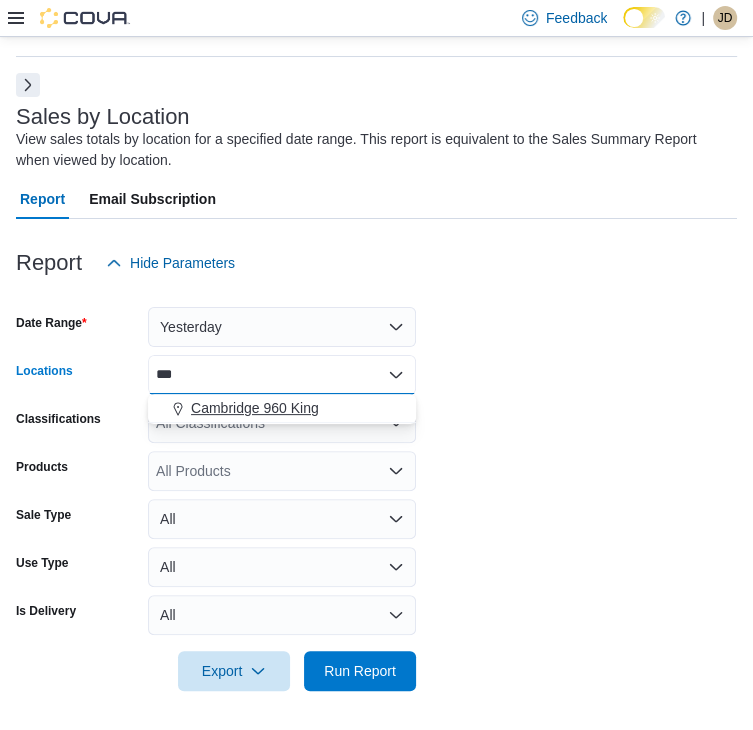 type on "***" 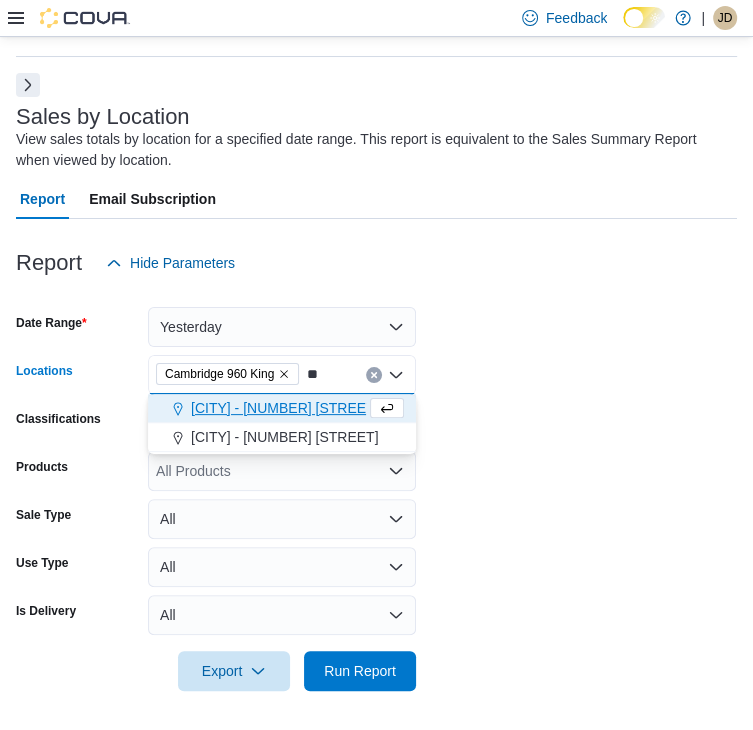 type on "**" 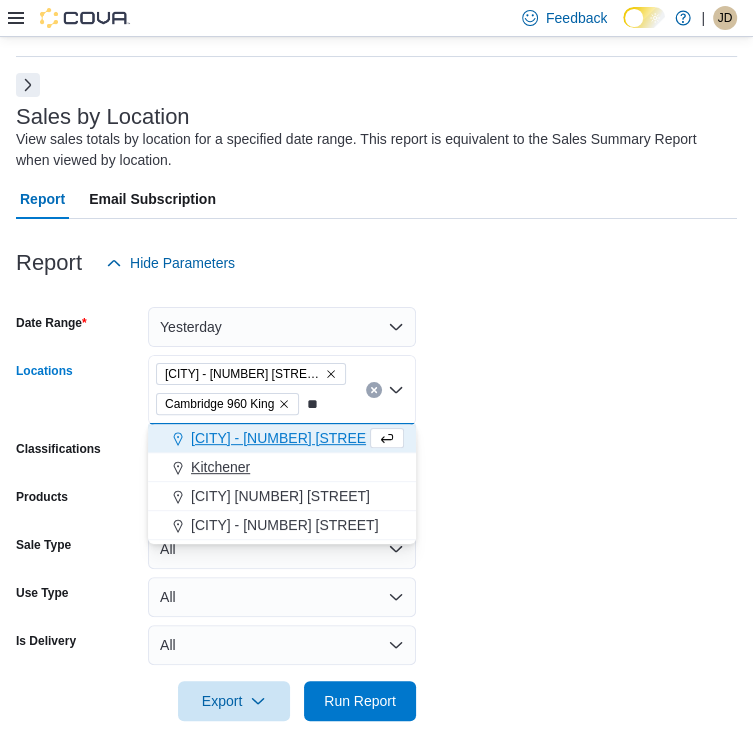 type on "**" 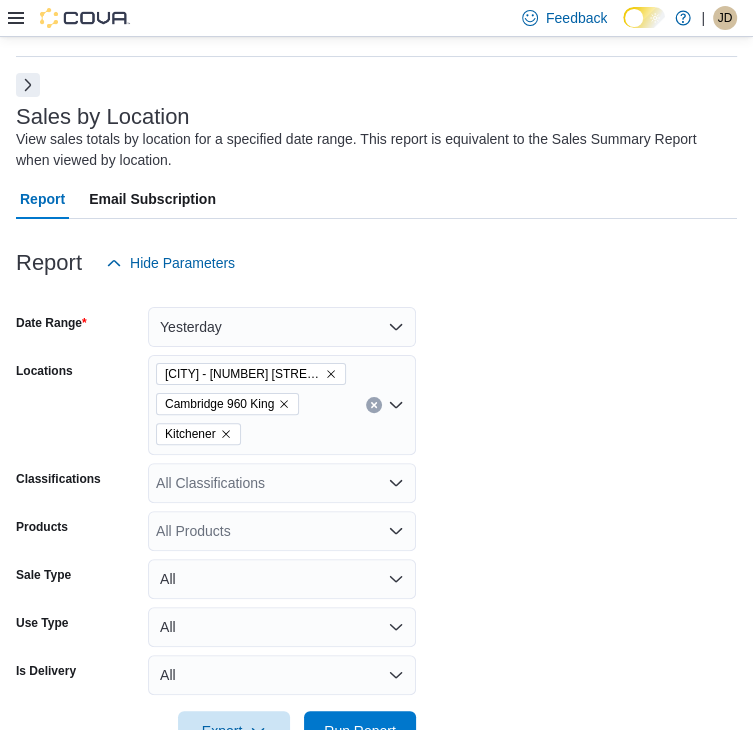 drag, startPoint x: 750, startPoint y: 713, endPoint x: 768, endPoint y: 713, distance: 18 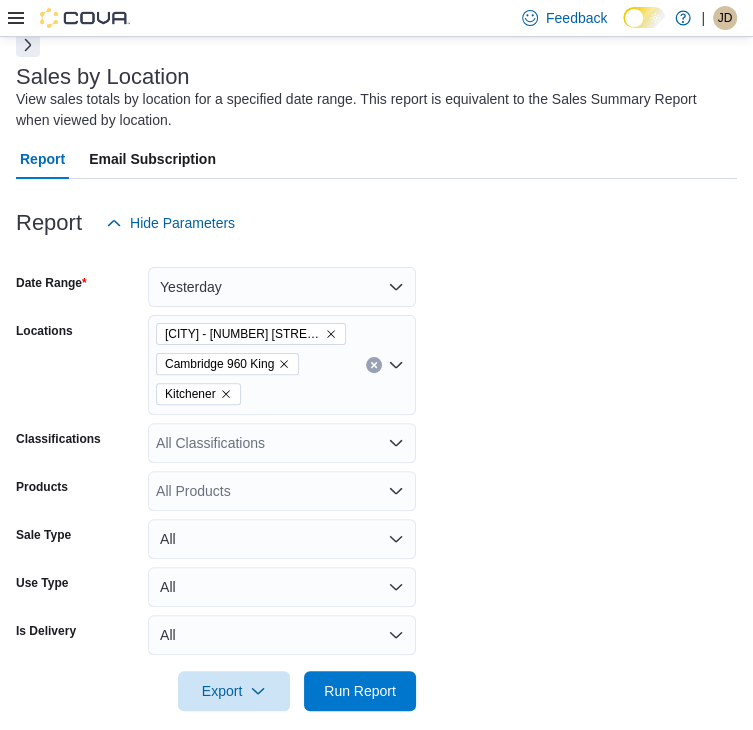 scroll, scrollTop: 121, scrollLeft: 0, axis: vertical 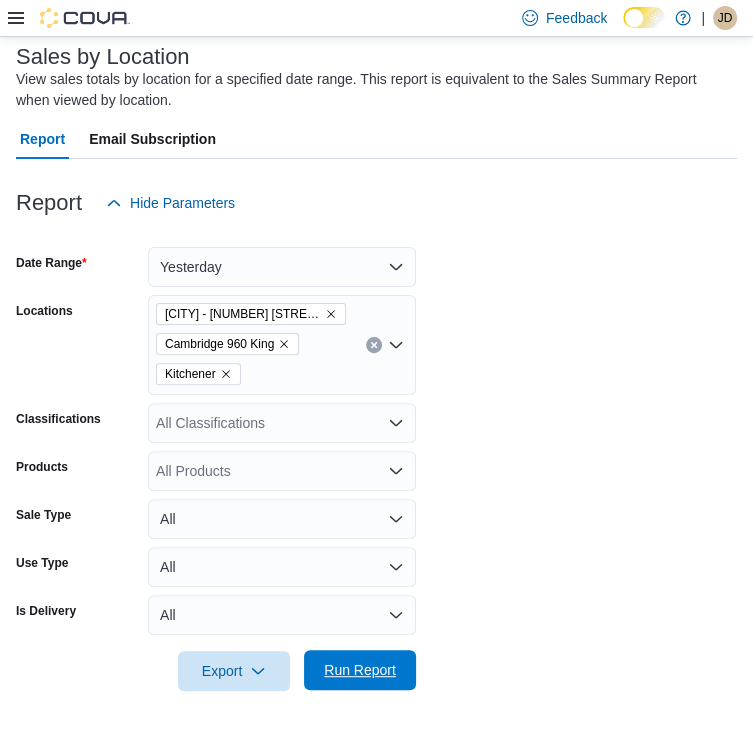 click on "Run Report" at bounding box center [360, 670] 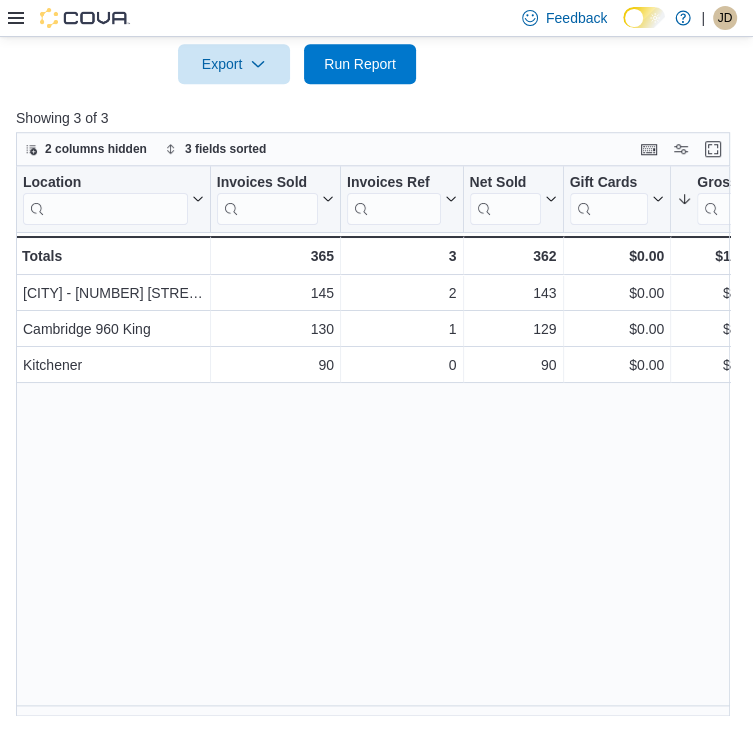 scroll, scrollTop: 729, scrollLeft: 0, axis: vertical 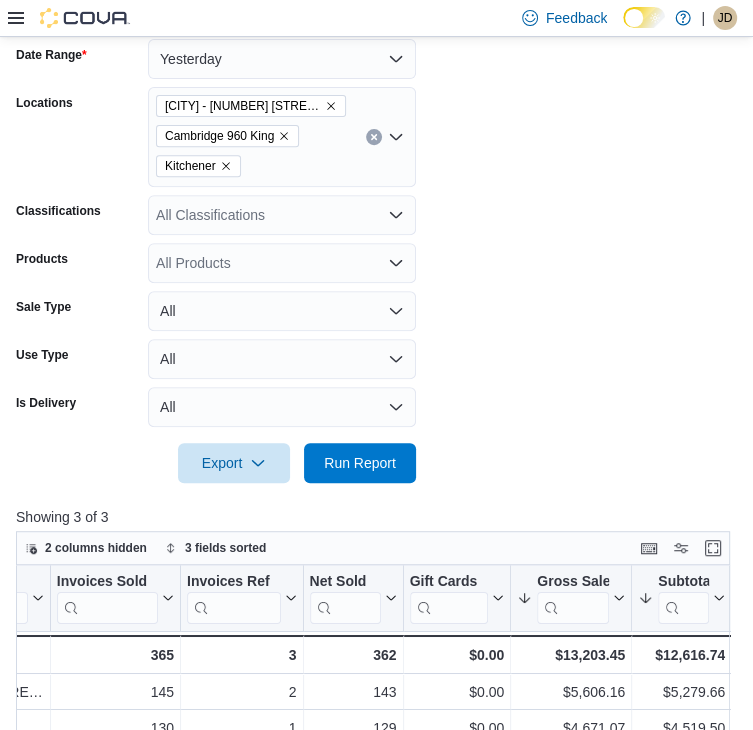 click 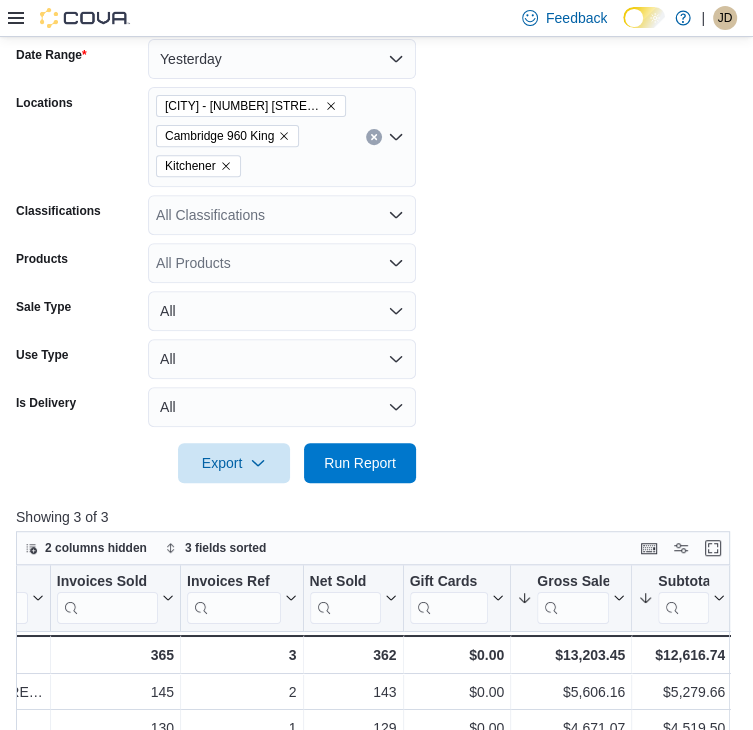 click on "Date Range Yesterday Locations [CITY] - [NUMBER] [STREET] [CITY] [NUMBER] [CITY] Classifications All Classifications Products All Products Sale Type All Use Type All Is Delivery All Export  Run Report" at bounding box center [376, 249] 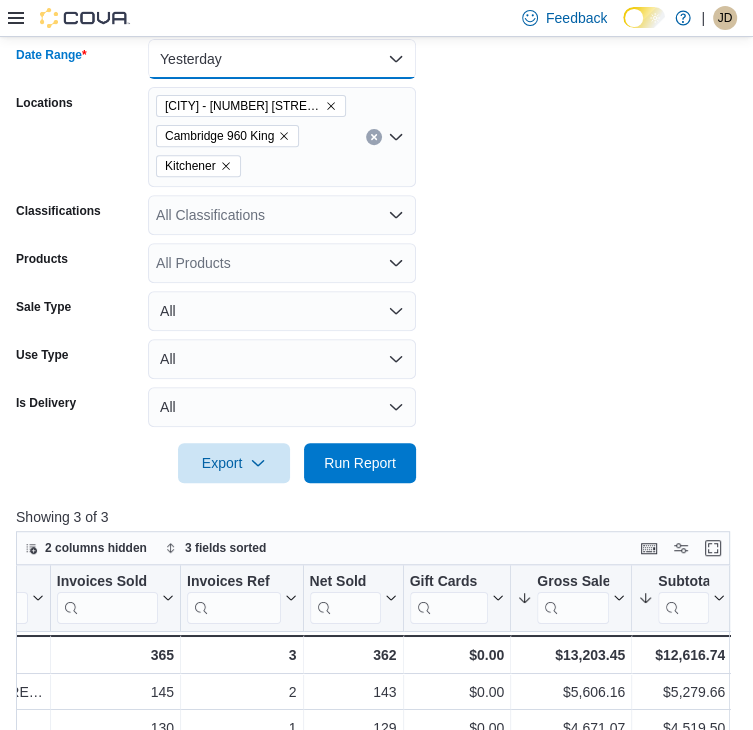 click on "Yesterday" at bounding box center [282, 59] 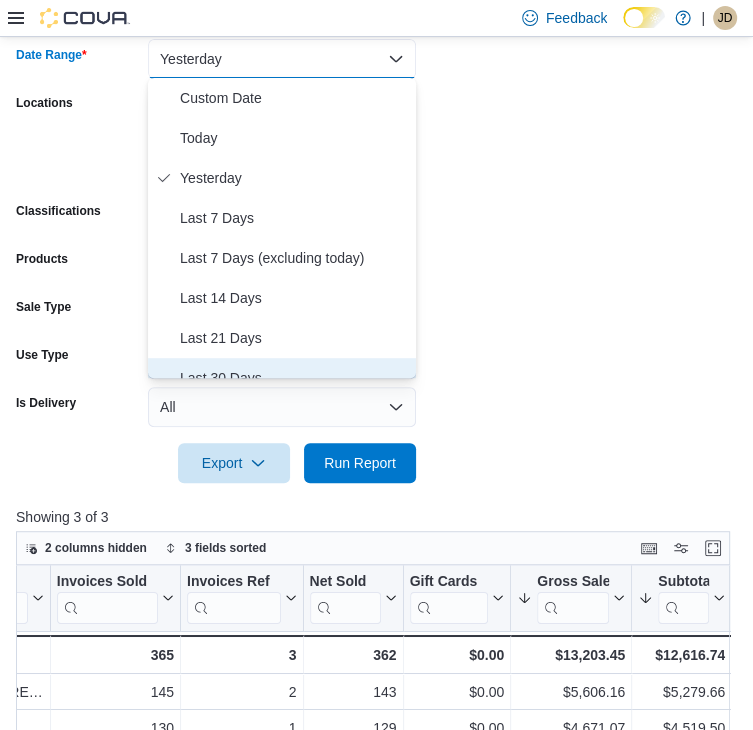 click on "Last 30 Days" at bounding box center [282, 378] 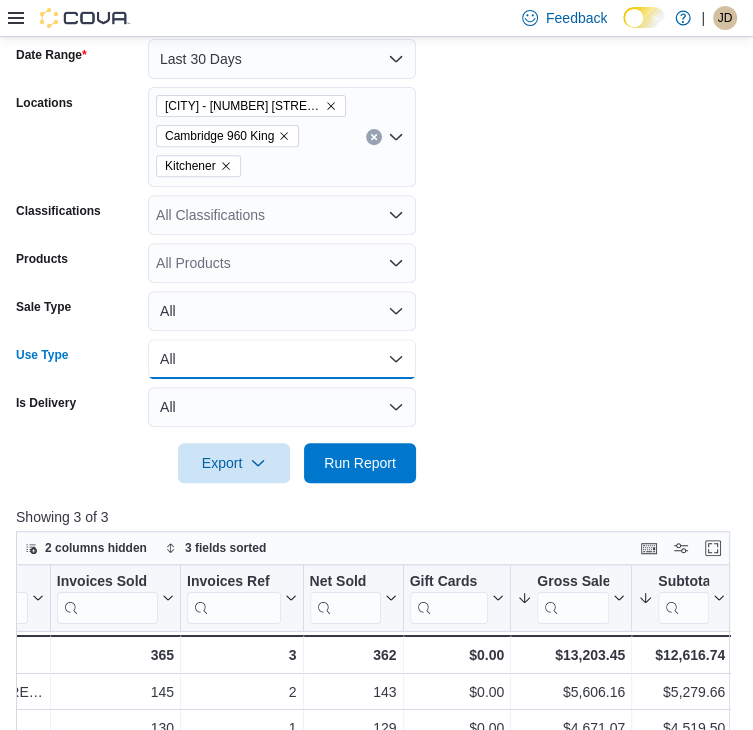 drag, startPoint x: 401, startPoint y: 364, endPoint x: 383, endPoint y: 41, distance: 323.50116 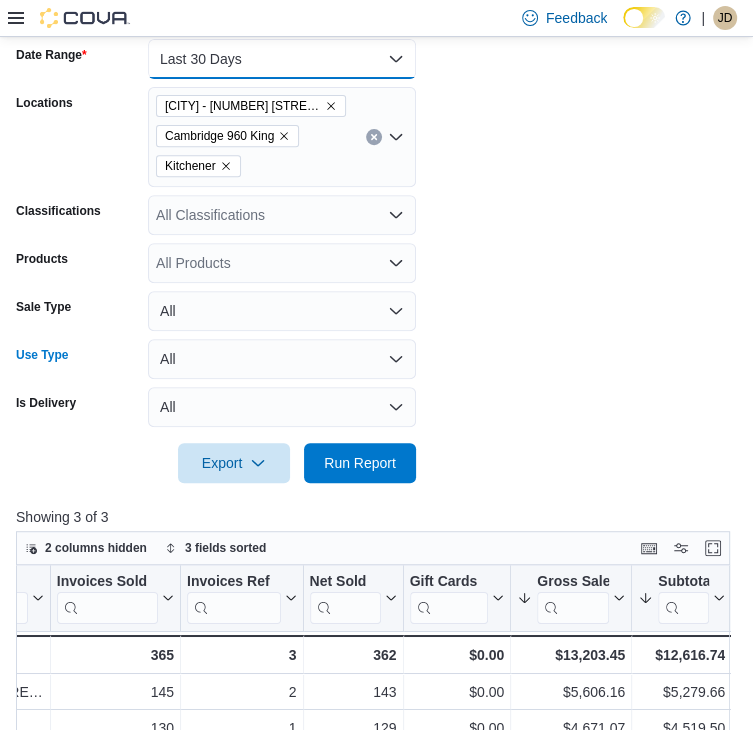 click on "Last 30 Days" at bounding box center (282, 59) 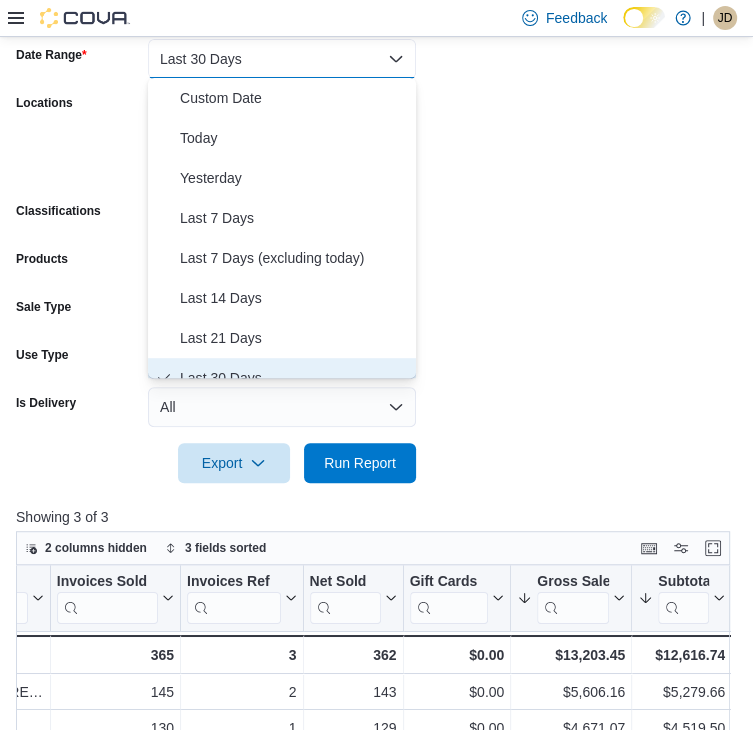scroll, scrollTop: 20, scrollLeft: 0, axis: vertical 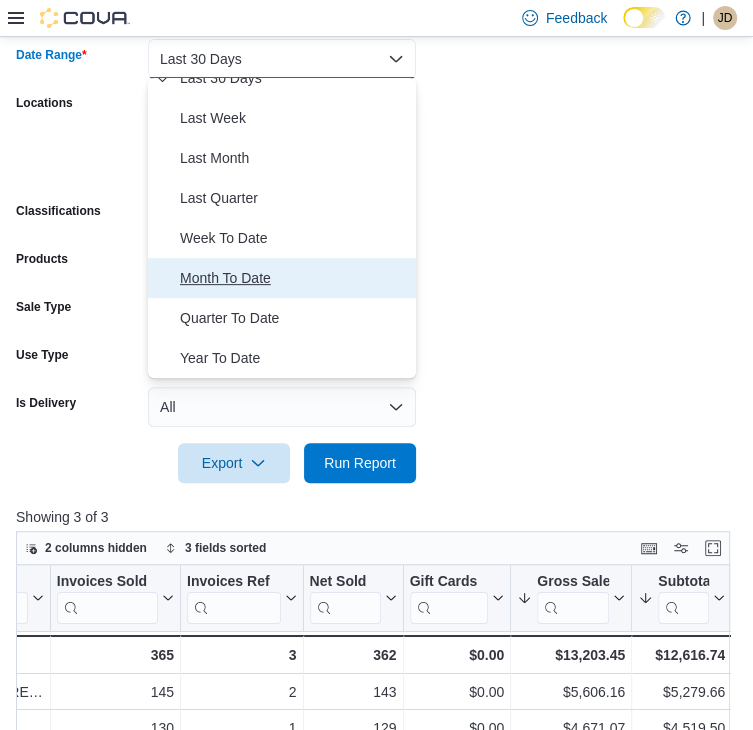 click on "Month To Date" at bounding box center (294, 278) 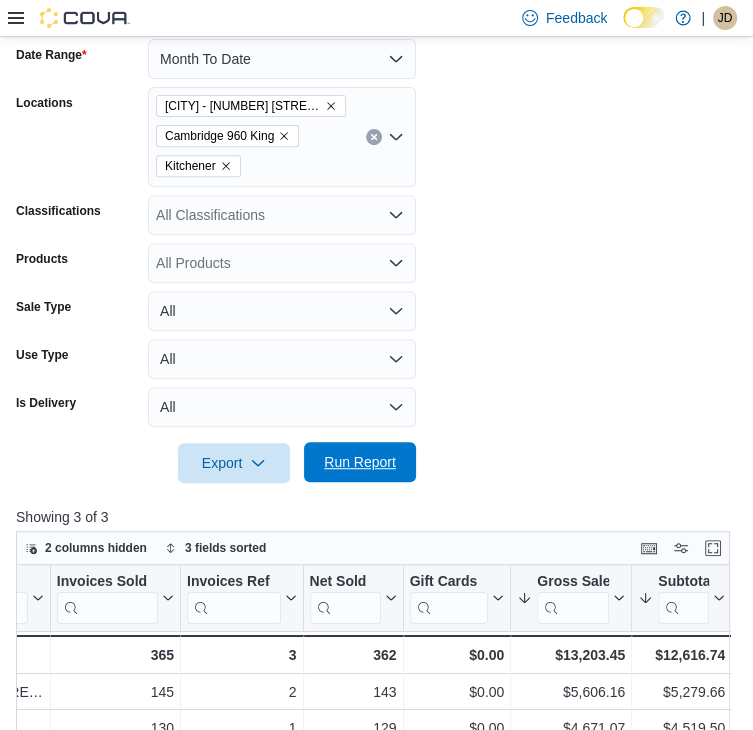 click on "Run Report" at bounding box center (360, 462) 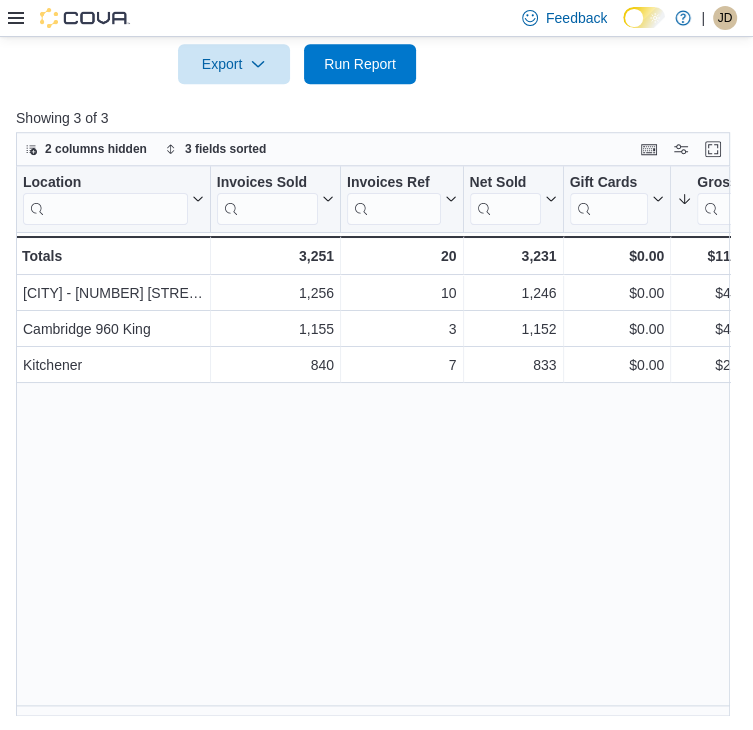 scroll, scrollTop: 729, scrollLeft: 0, axis: vertical 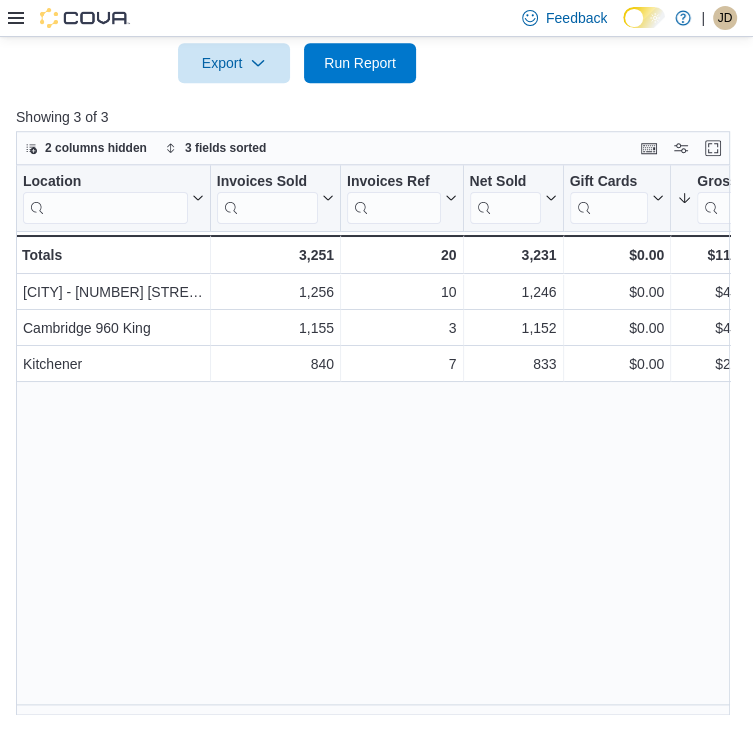 click on "Location Click to view column header actions Invoices Sold Click to view column header actions Invoices Ref Click to view column header actions Net Sold Click to view column header actions Gift Cards Click to view column header actions Gross Sales Sorted by Subtotal, descending , then sorted by Gross Profit, descending , then sorted by Gross Sales, descending . Click to view column header actions Subtotal Sorted by Subtotal, descending , then sorted by Gross Profit, descending , then sorted by Gross Sales, descending . Click to view column header actions Total Tax Click to view column header actions Total Invoiced Click to view column header actions Total Cost Click to view column header actions Gross Profit Sorted by Subtotal, descending , then sorted by Gross Profit, descending , then sorted by Gross Sales, descending . Click to view column header actions Gross Margin Click to view column header actions Total Discount Click to view column header actions Markdown Percent Click to view column header actions 3" at bounding box center [380, 440] 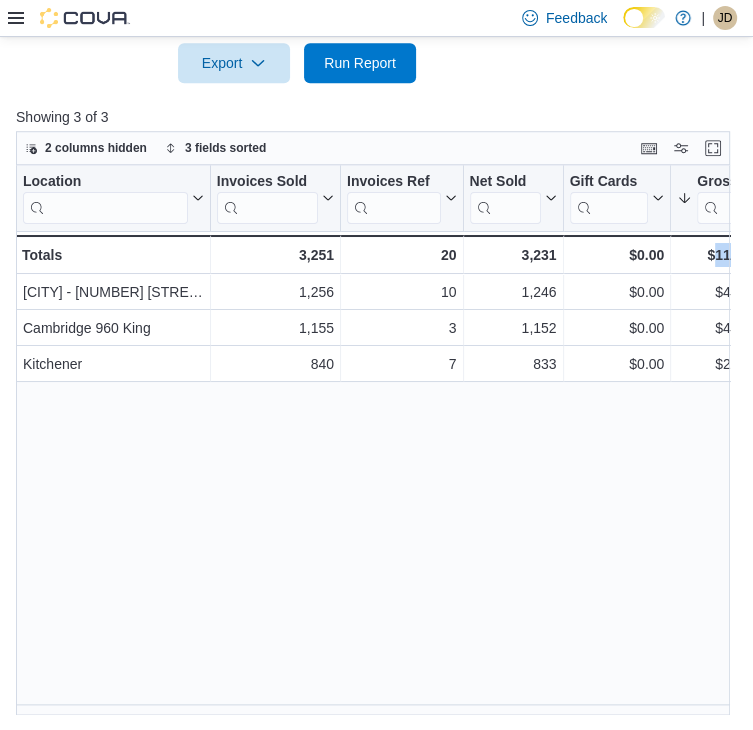 click on "Location Click to view column header actions Invoices Sold Click to view column header actions Invoices Ref Click to view column header actions Net Sold Click to view column header actions Gift Cards Click to view column header actions Gross Sales Sorted by Subtotal, descending , then sorted by Gross Profit, descending , then sorted by Gross Sales, descending . Click to view column header actions Subtotal Sorted by Subtotal, descending , then sorted by Gross Profit, descending , then sorted by Gross Sales, descending . Click to view column header actions Total Tax Click to view column header actions Total Invoiced Click to view column header actions Total Cost Click to view column header actions Gross Profit Sorted by Subtotal, descending , then sorted by Gross Profit, descending , then sorted by Gross Sales, descending . Click to view column header actions Gross Margin Click to view column header actions Total Discount Click to view column header actions Markdown Percent Click to view column header actions 3" at bounding box center (380, 440) 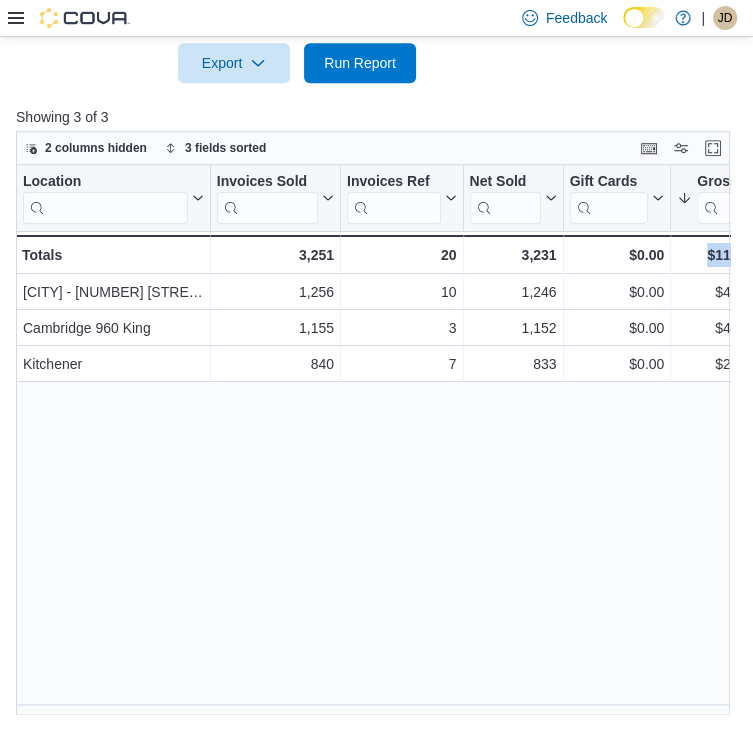 click on "Location Click to view column header actions Invoices Sold Click to view column header actions Invoices Ref Click to view column header actions Net Sold Click to view column header actions Gift Cards Click to view column header actions Gross Sales Sorted by Subtotal, descending , then sorted by Gross Profit, descending , then sorted by Gross Sales, descending . Click to view column header actions Subtotal Sorted by Subtotal, descending , then sorted by Gross Profit, descending , then sorted by Gross Sales, descending . Click to view column header actions Total Tax Click to view column header actions Total Invoiced Click to view column header actions Total Cost Click to view column header actions Gross Profit Sorted by Subtotal, descending , then sorted by Gross Profit, descending , then sorted by Gross Sales, descending . Click to view column header actions Gross Margin Click to view column header actions Total Discount Click to view column header actions Markdown Percent Click to view column header actions 3" at bounding box center (380, 440) 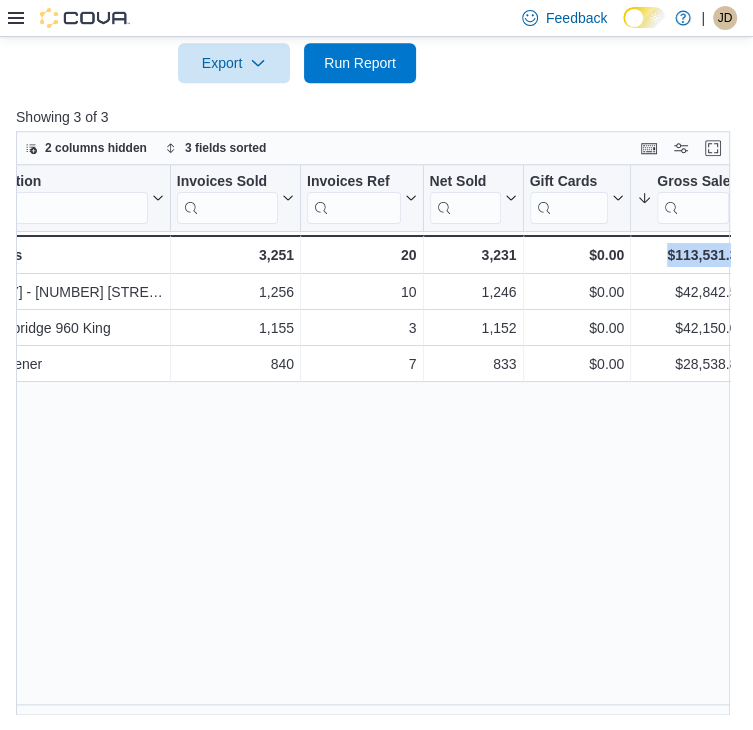 scroll, scrollTop: 0, scrollLeft: 80, axis: horizontal 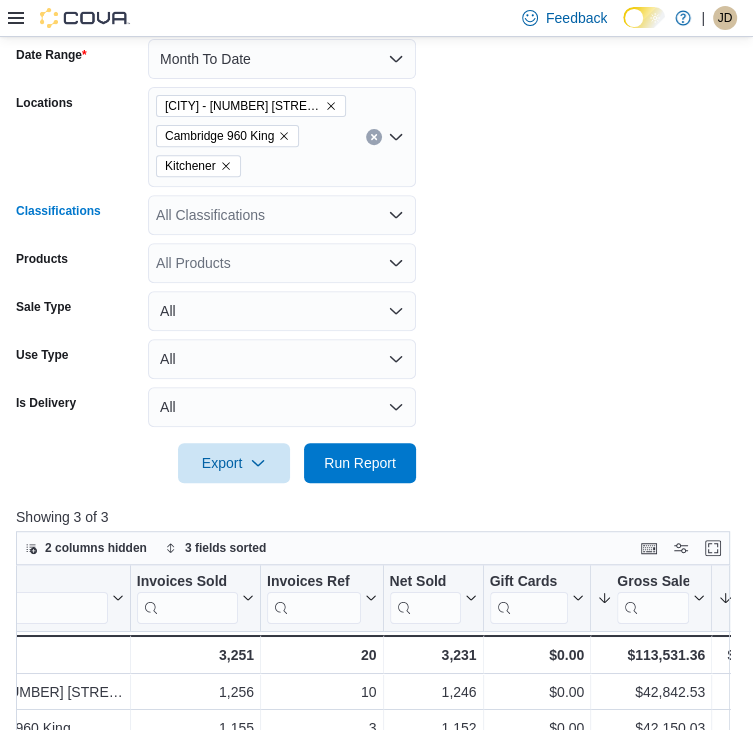 click on "All Classifications" at bounding box center [282, 215] 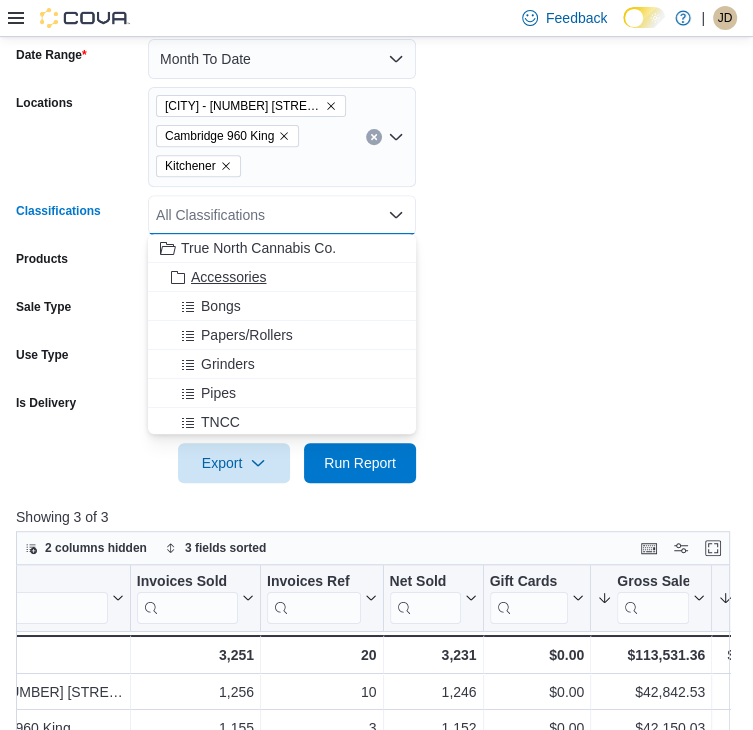 click on "Accessories" at bounding box center (282, 277) 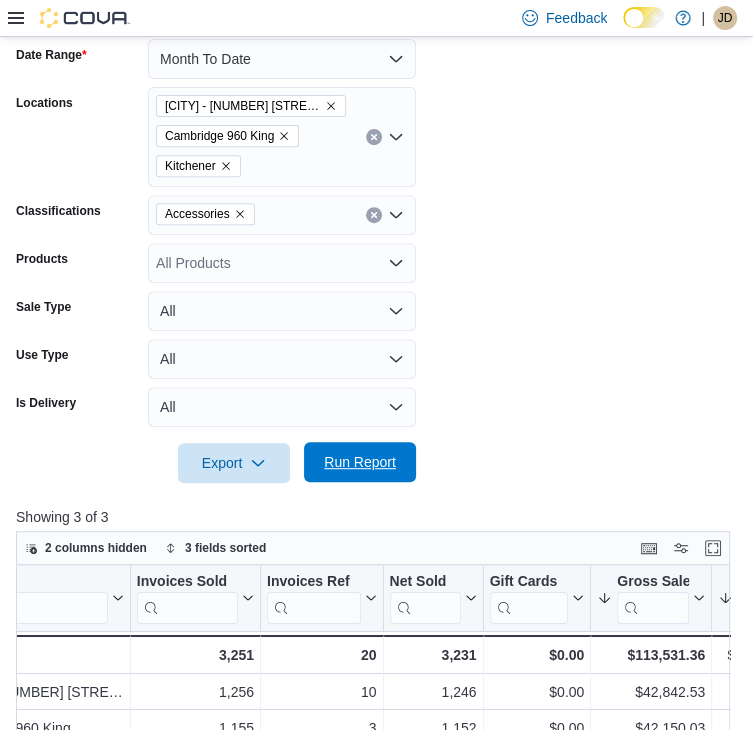 click on "Run Report" at bounding box center [360, 462] 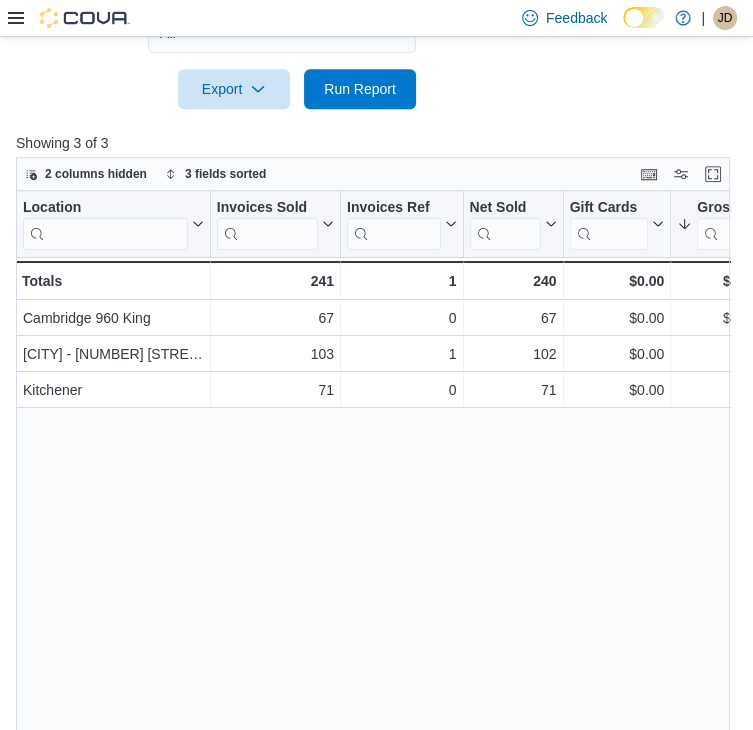 scroll, scrollTop: 729, scrollLeft: 0, axis: vertical 